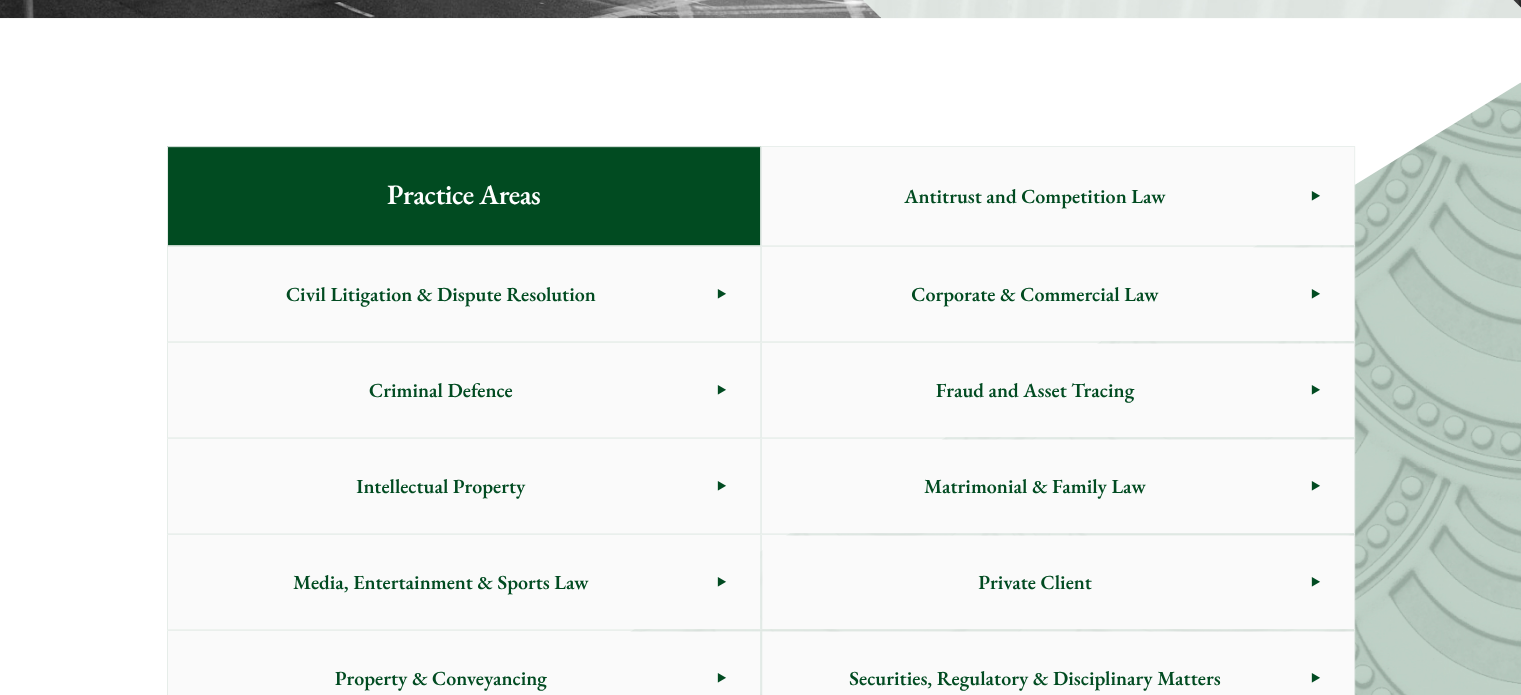 scroll, scrollTop: 980, scrollLeft: 0, axis: vertical 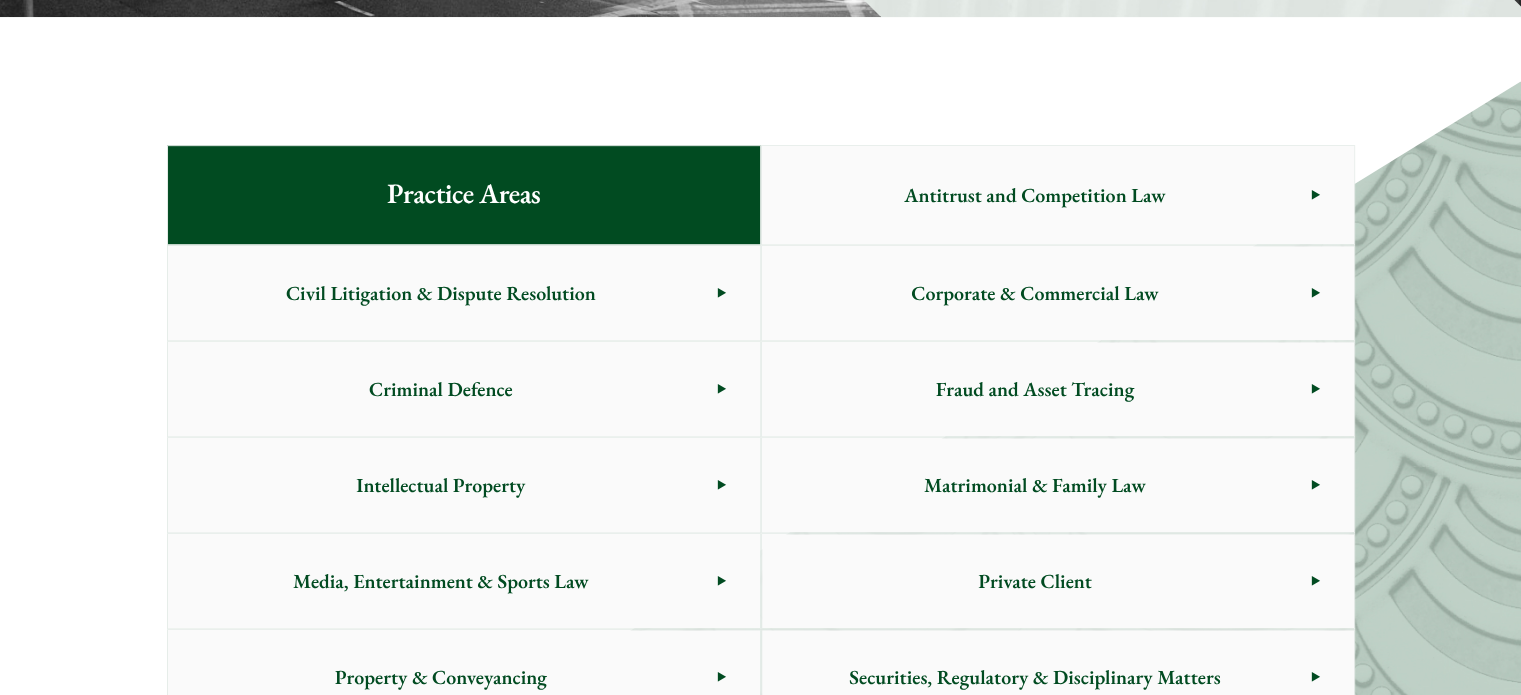 click on "Criminal Defence" at bounding box center (441, 389) 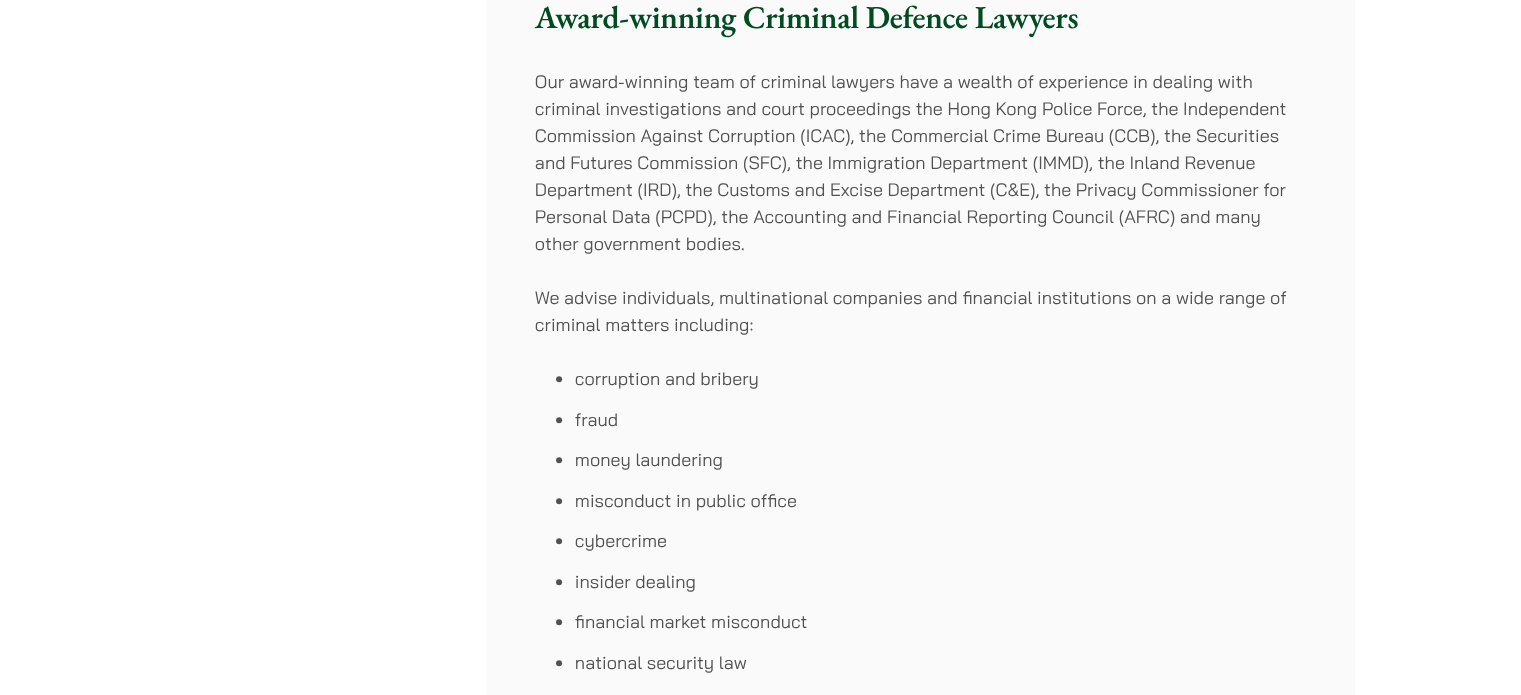scroll, scrollTop: 0, scrollLeft: 0, axis: both 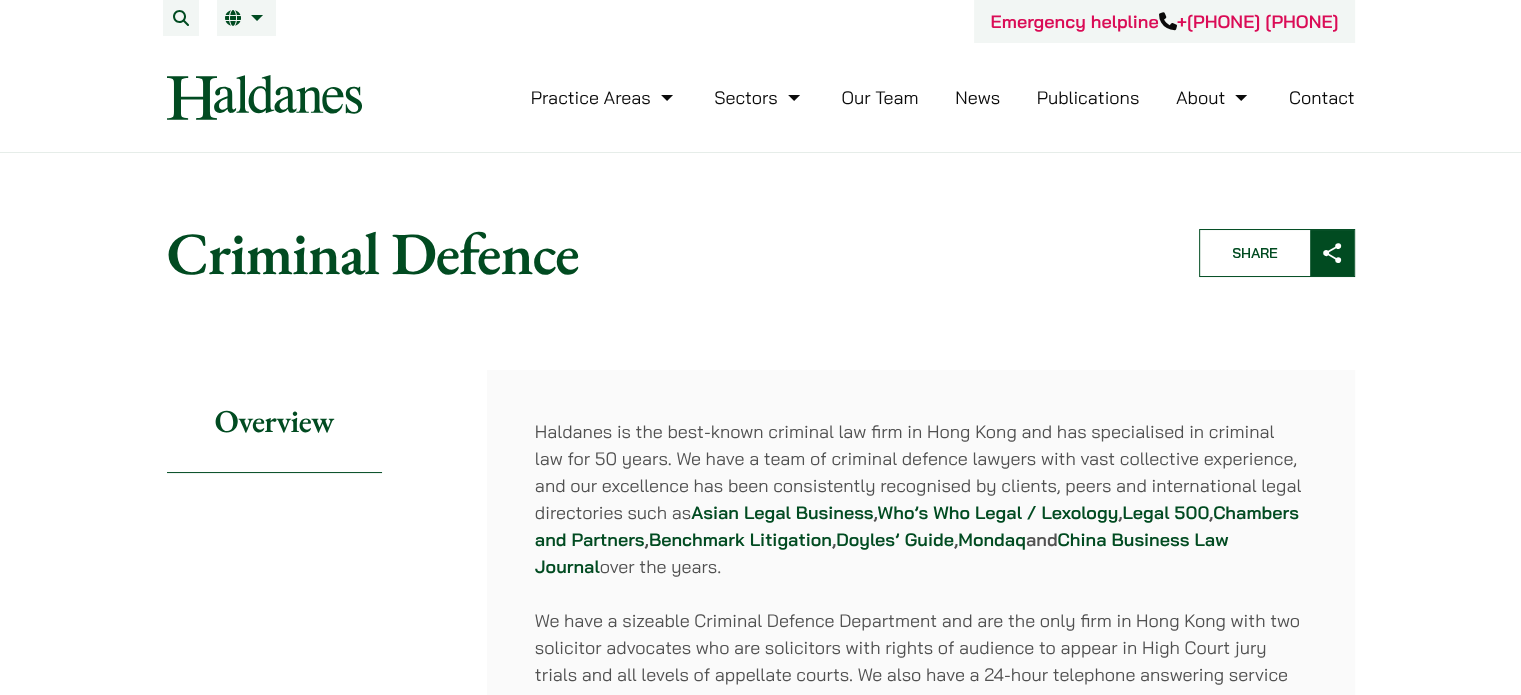 click on "Our Team" at bounding box center [879, 97] 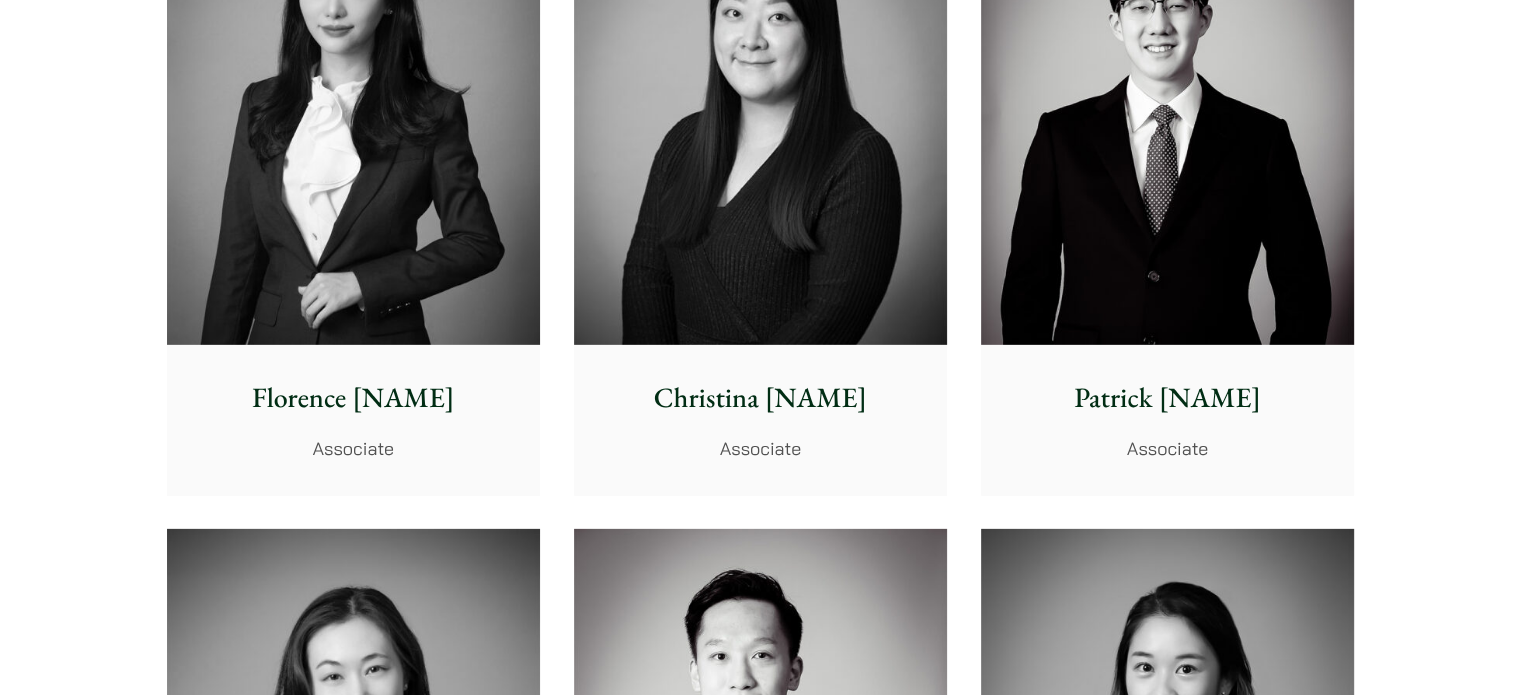 scroll, scrollTop: 6048, scrollLeft: 0, axis: vertical 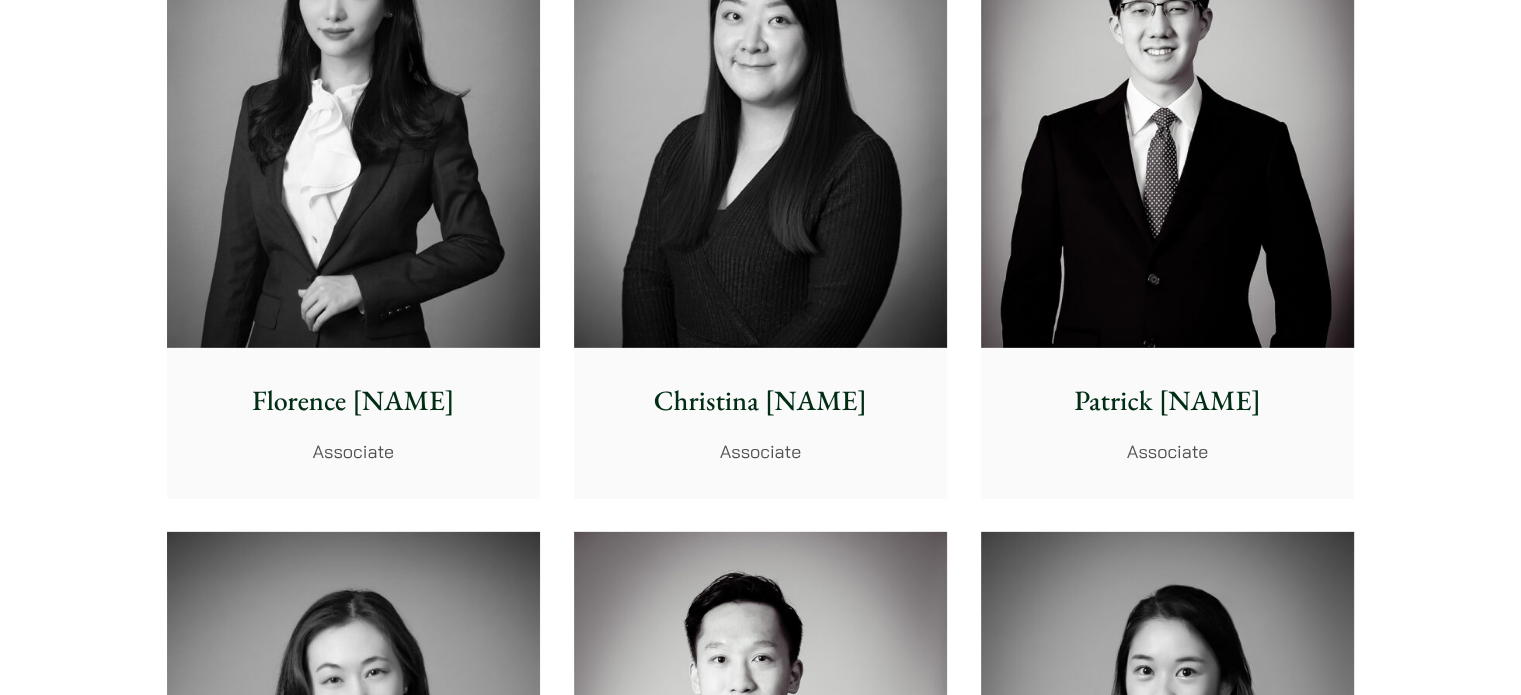 click at bounding box center (353, 114) 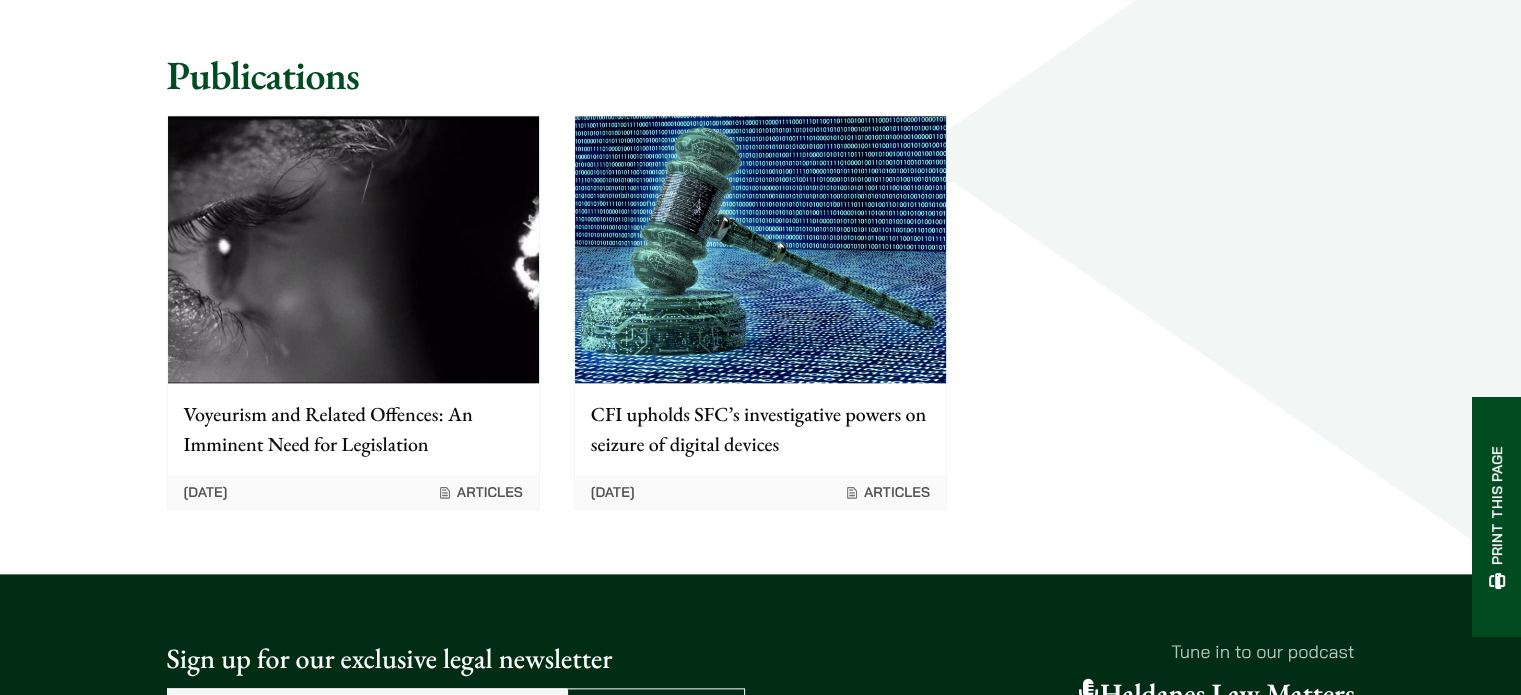 scroll, scrollTop: 2148, scrollLeft: 0, axis: vertical 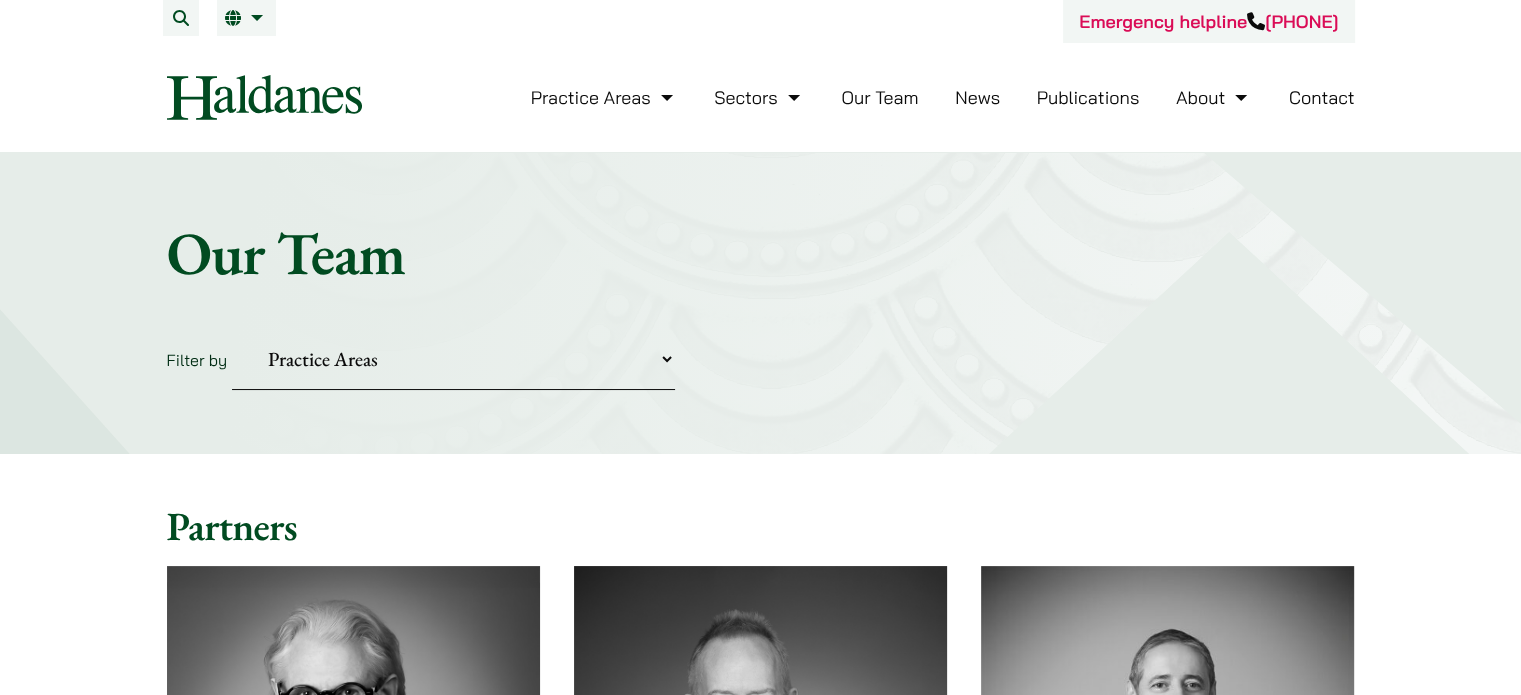 click on "Practice Areas
Antitrust and Competition
Civil Litigation & Dispute Resolution
Corporate & Commercial Law
Criminal Defence
Fraud and Asset Tracing
Intellectual Property
Matrimonial & Family Law
Media, Entertainment & Sports Law
Private Client
Property & Conveyancing
Securities, Regulatory & Disciplinary Matters
Wills and Probate" at bounding box center (453, 359) 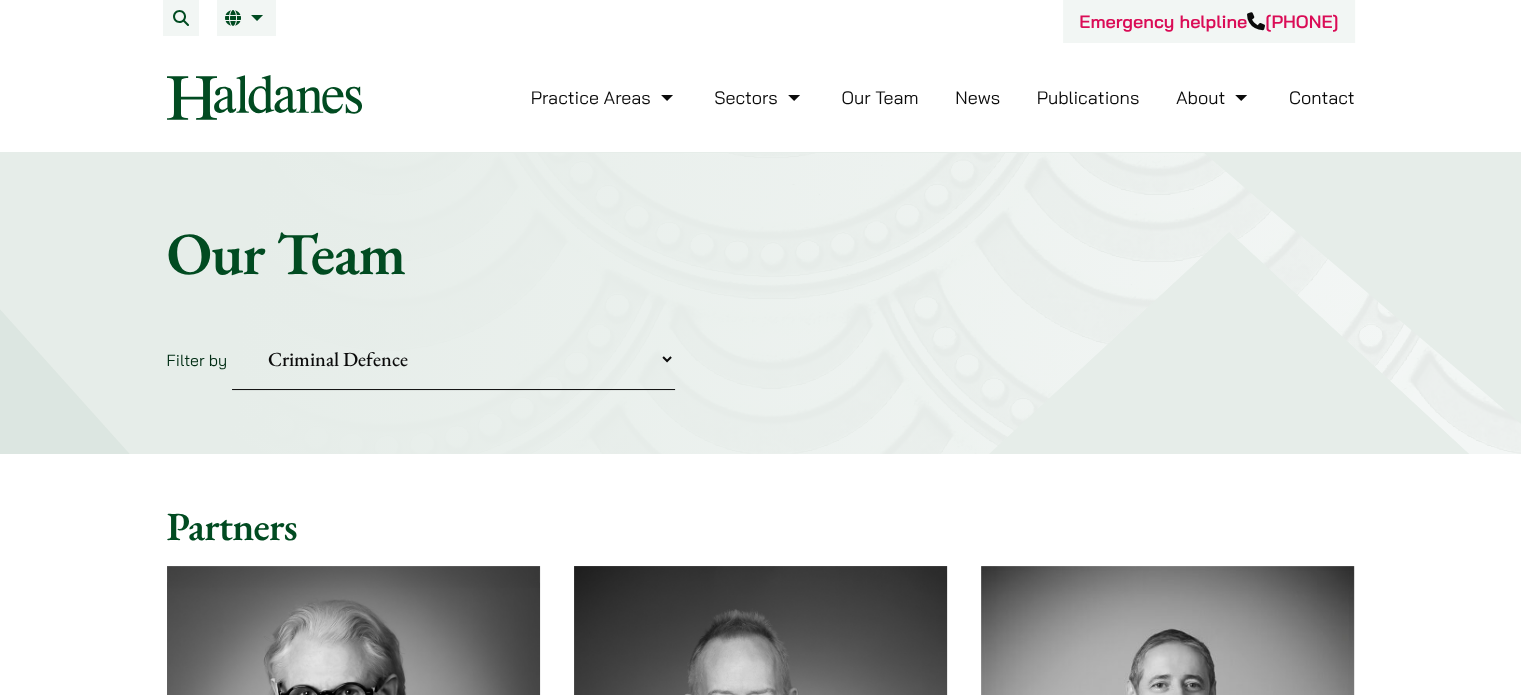 click on "Practice Areas
Antitrust and Competition
Civil Litigation & Dispute Resolution
Corporate & Commercial Law
Criminal Defence
Fraud and Asset Tracing
Intellectual Property
Matrimonial & Family Law
Media, Entertainment & Sports Law
Private Client
Property & Conveyancing
Securities, Regulatory & Disciplinary Matters
Wills and Probate" at bounding box center (453, 359) 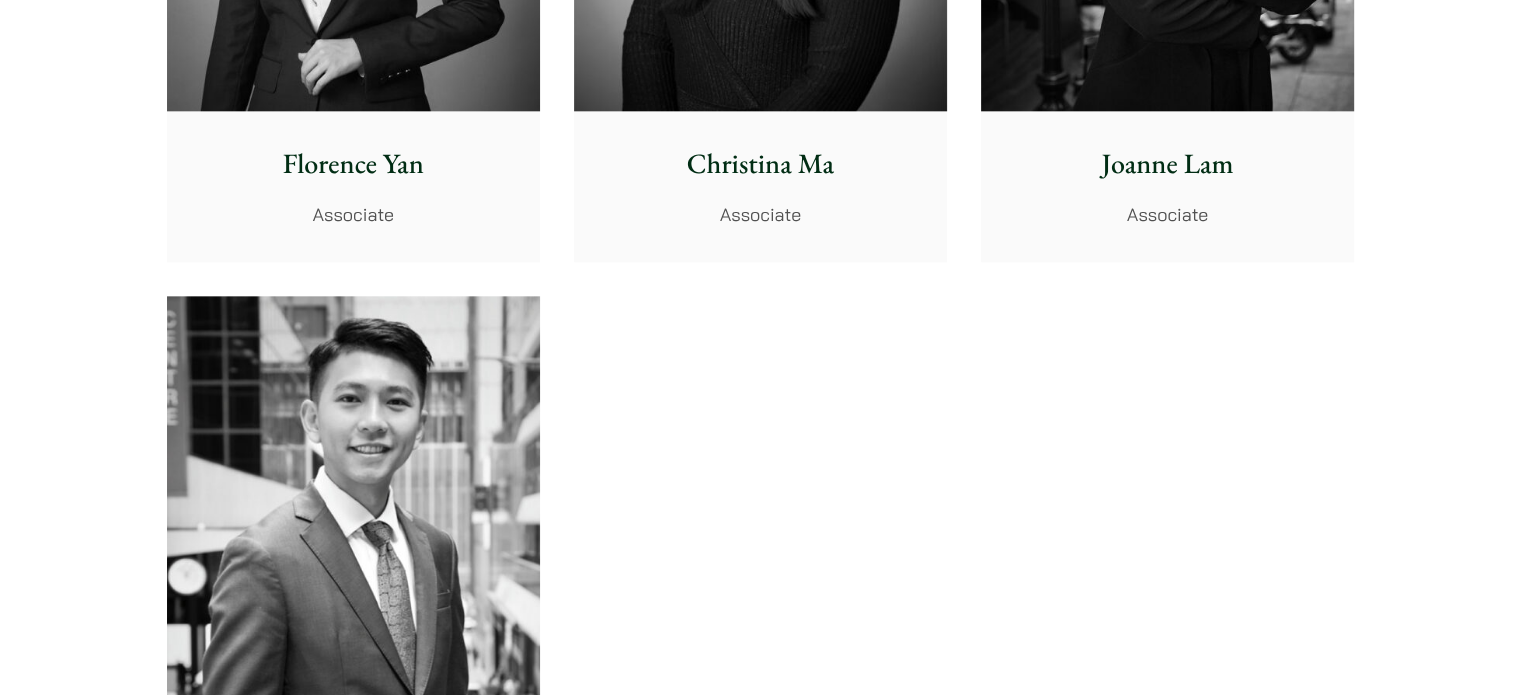 scroll, scrollTop: 2720, scrollLeft: 0, axis: vertical 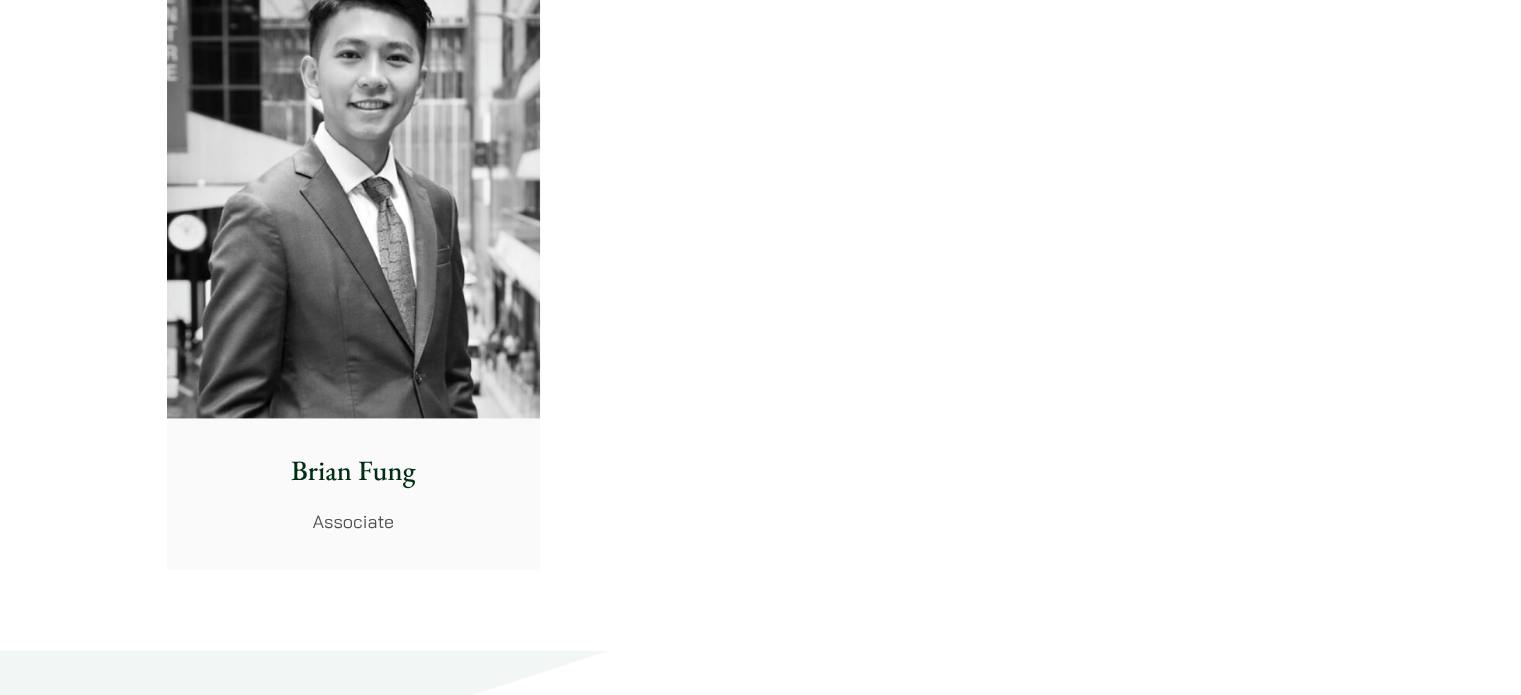 click at bounding box center [353, 185] 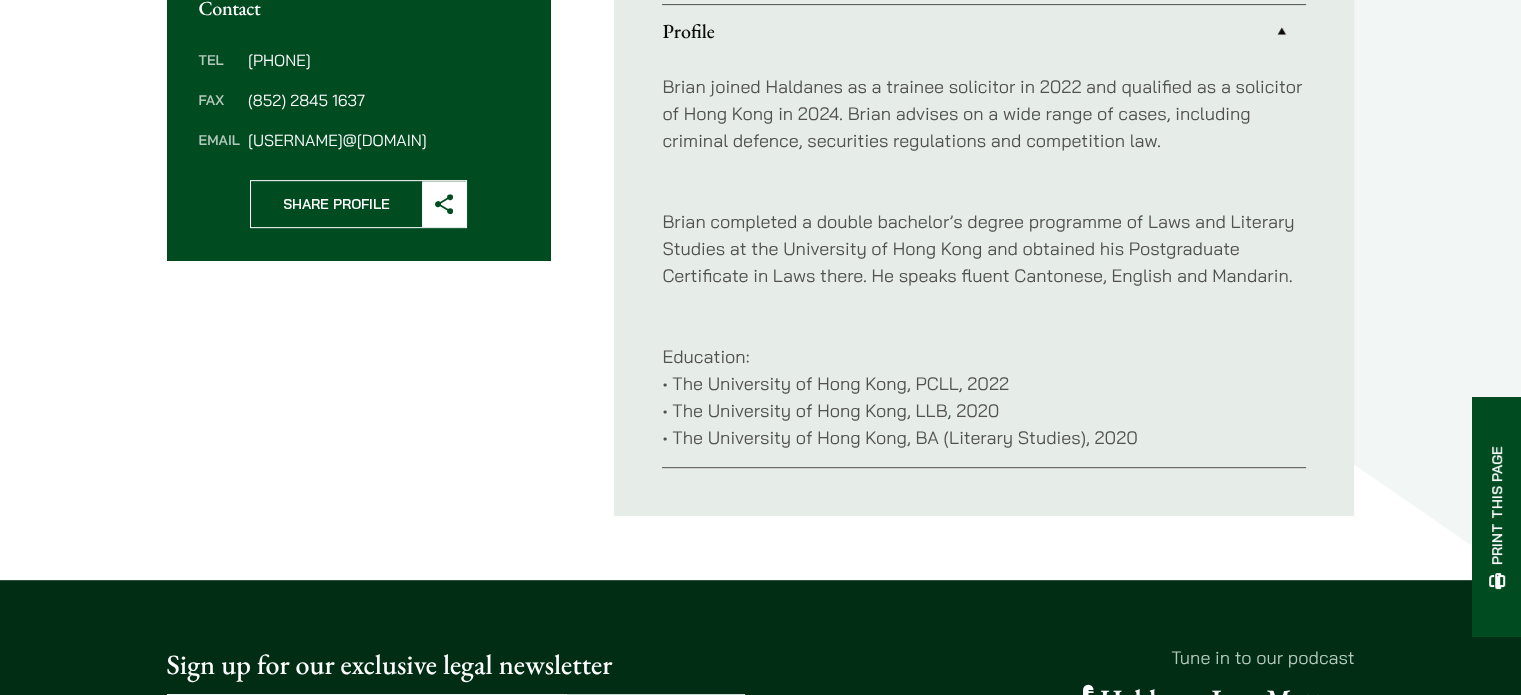 scroll, scrollTop: 815, scrollLeft: 0, axis: vertical 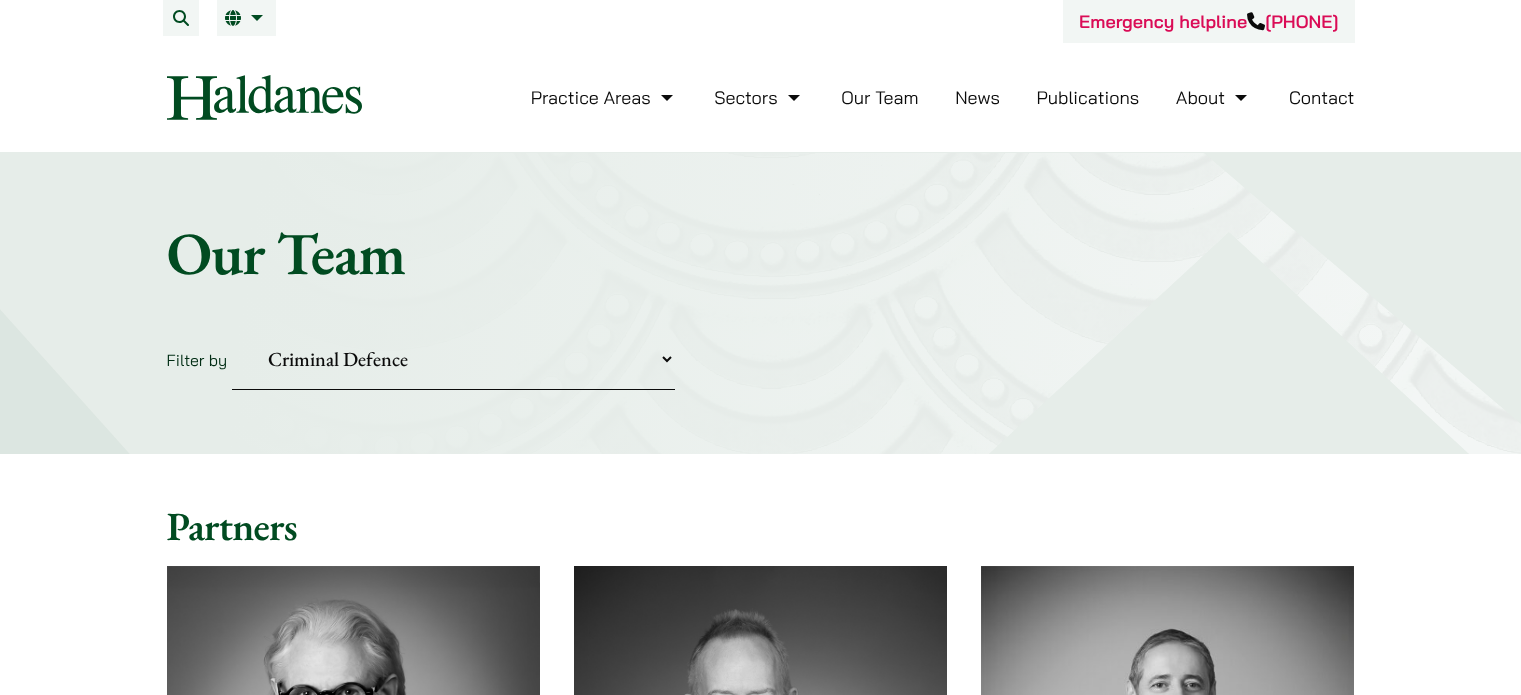 select on "criminal-defence" 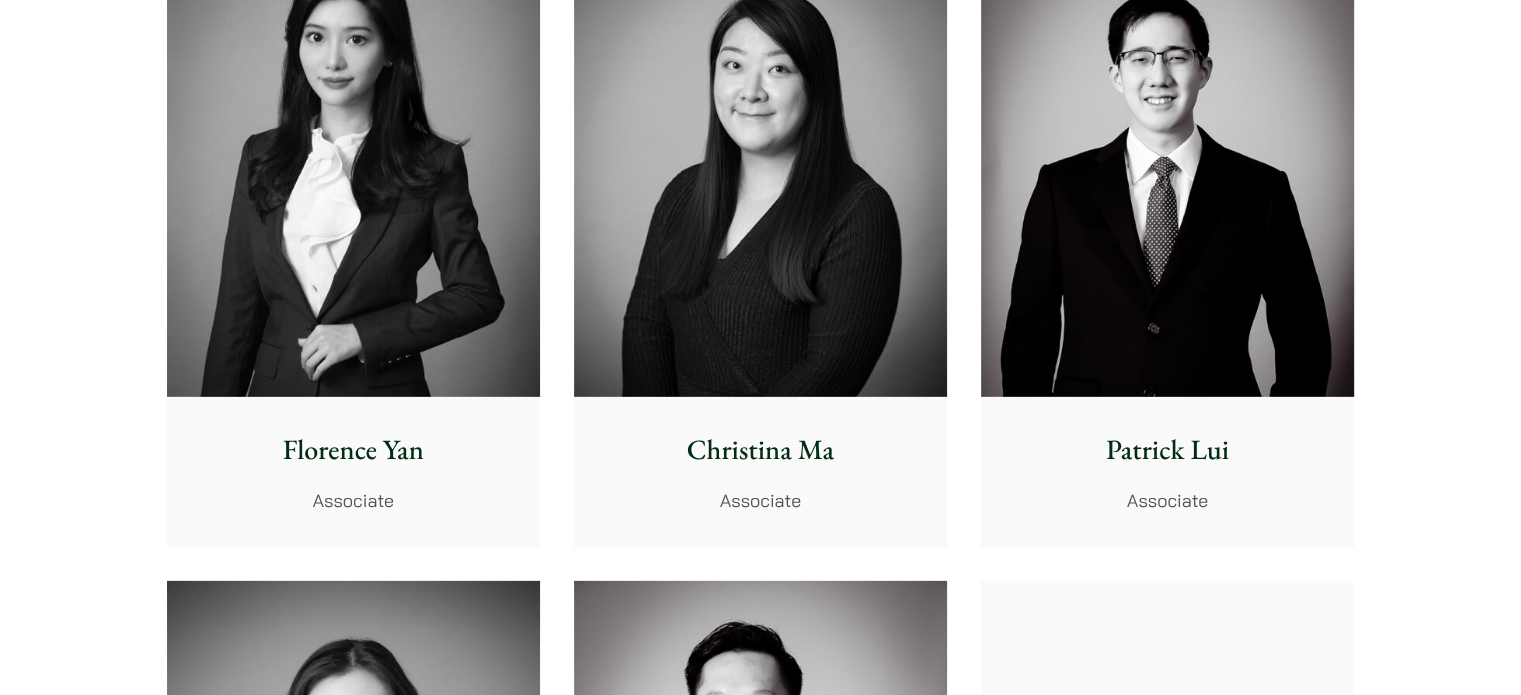 scroll, scrollTop: 6136, scrollLeft: 0, axis: vertical 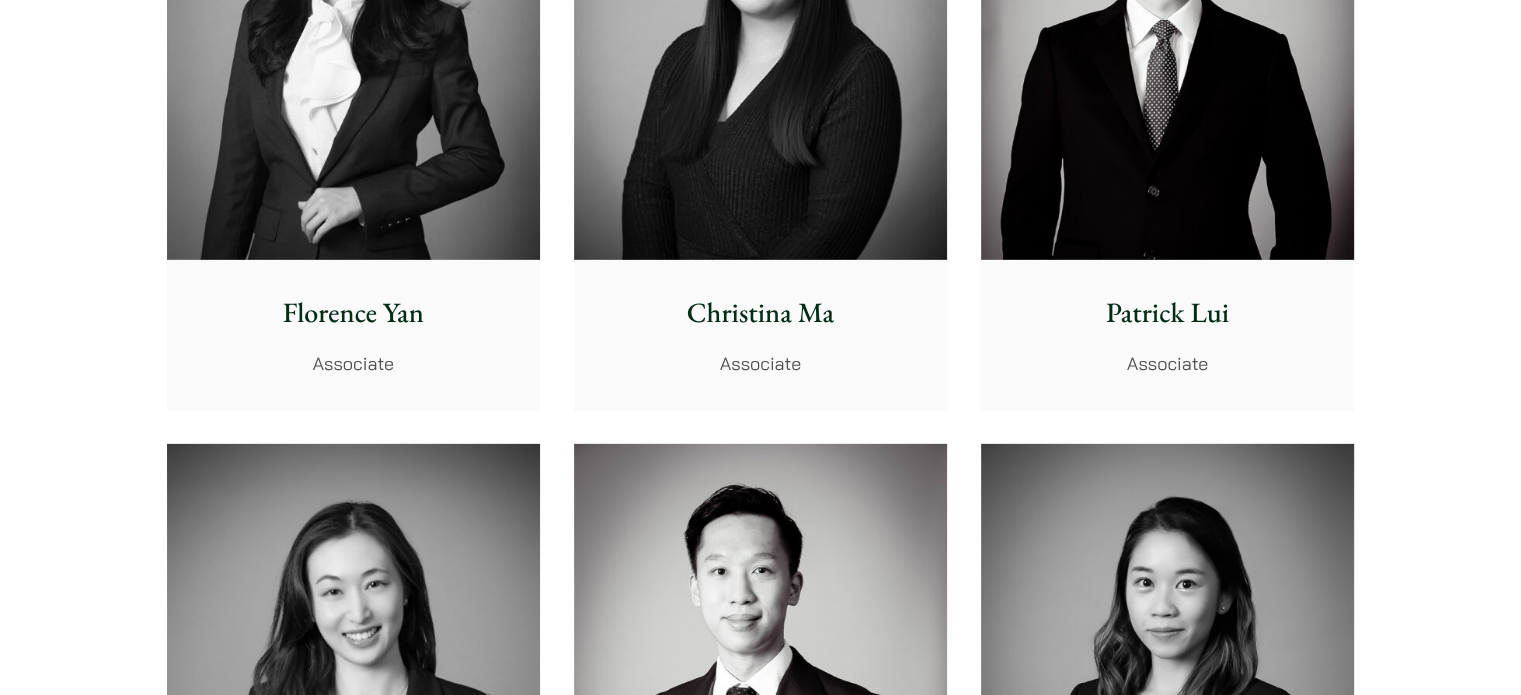 click at bounding box center (353, 26) 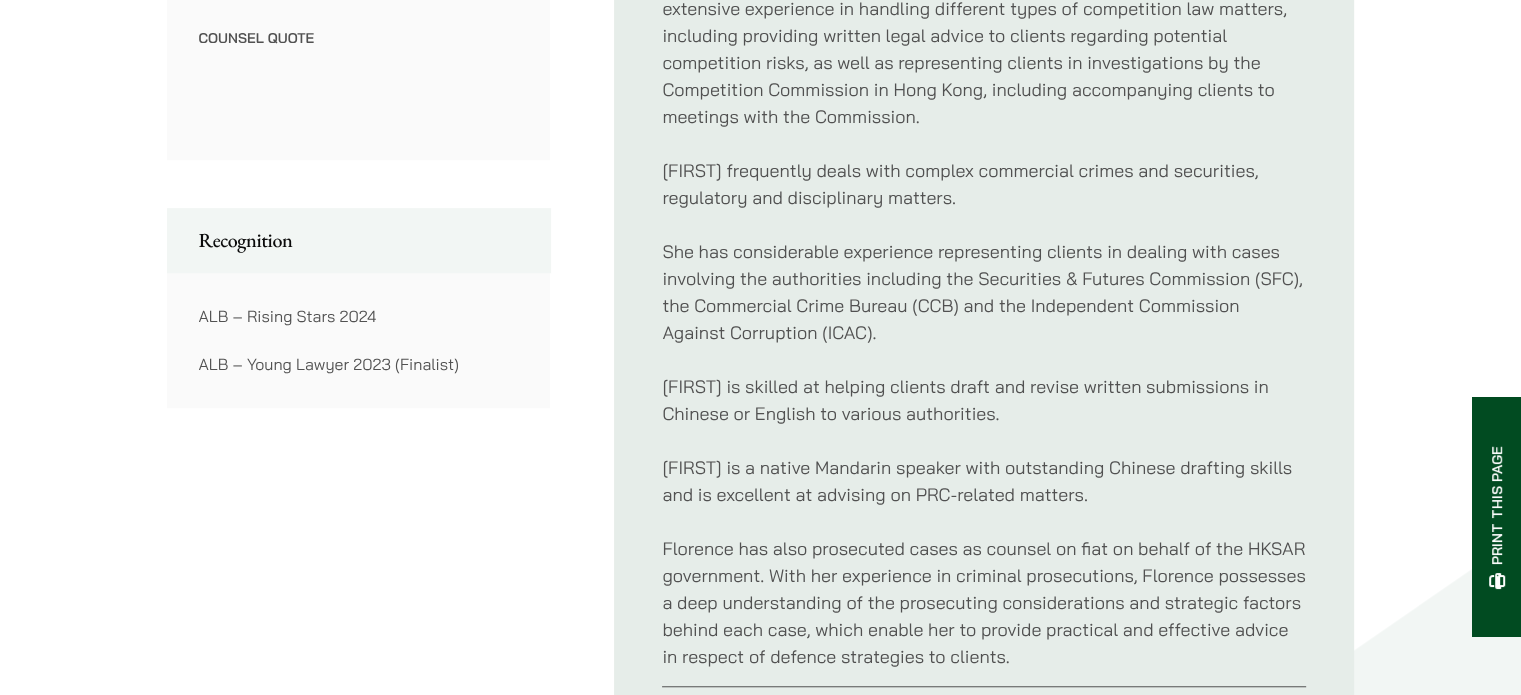 scroll, scrollTop: 1614, scrollLeft: 0, axis: vertical 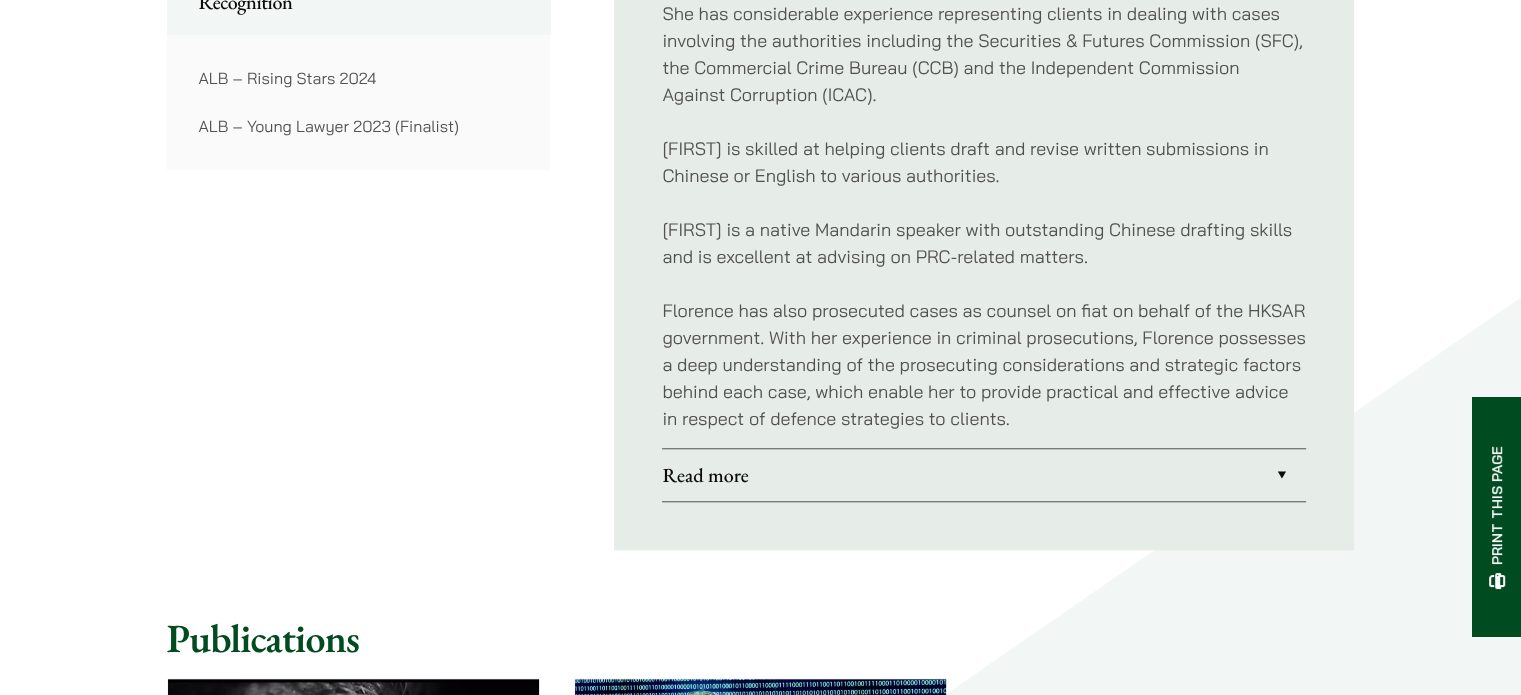 click on "Read more" at bounding box center [984, 475] 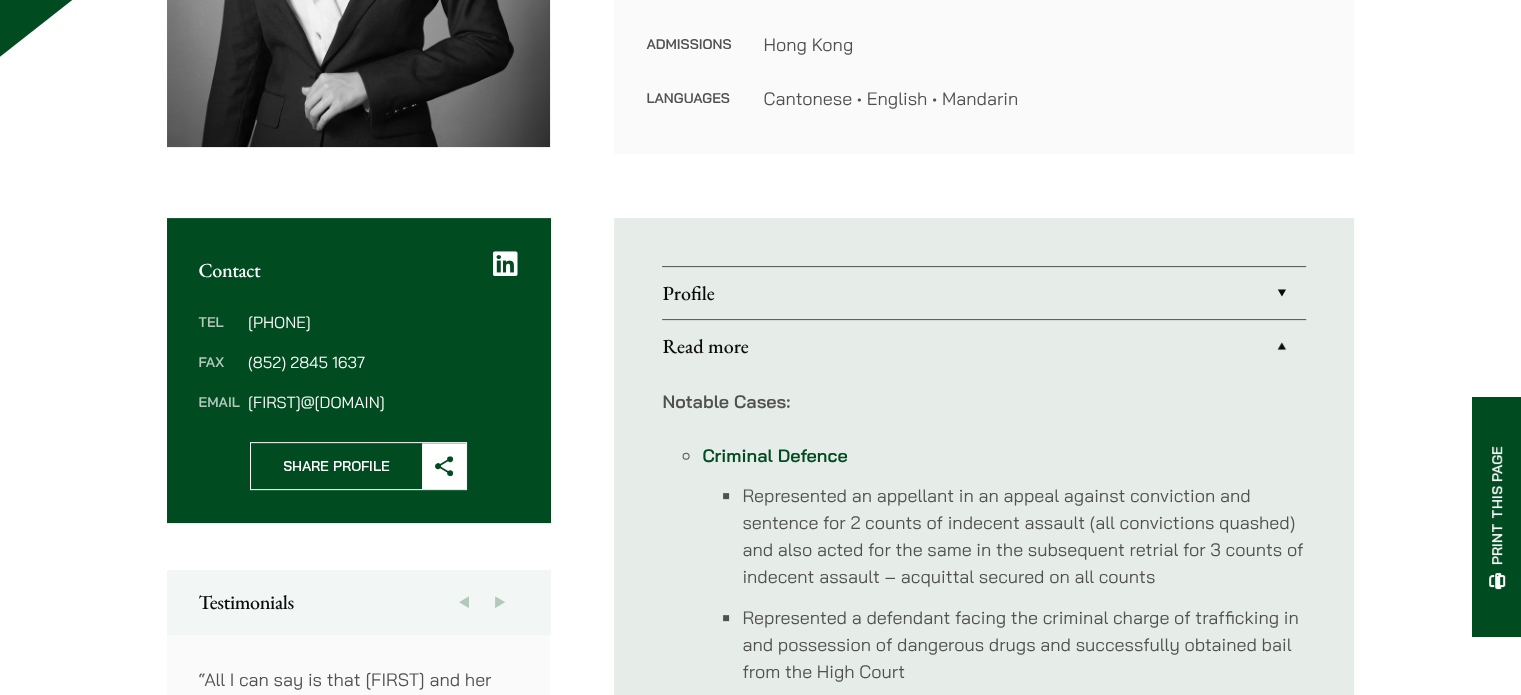 scroll, scrollTop: 549, scrollLeft: 0, axis: vertical 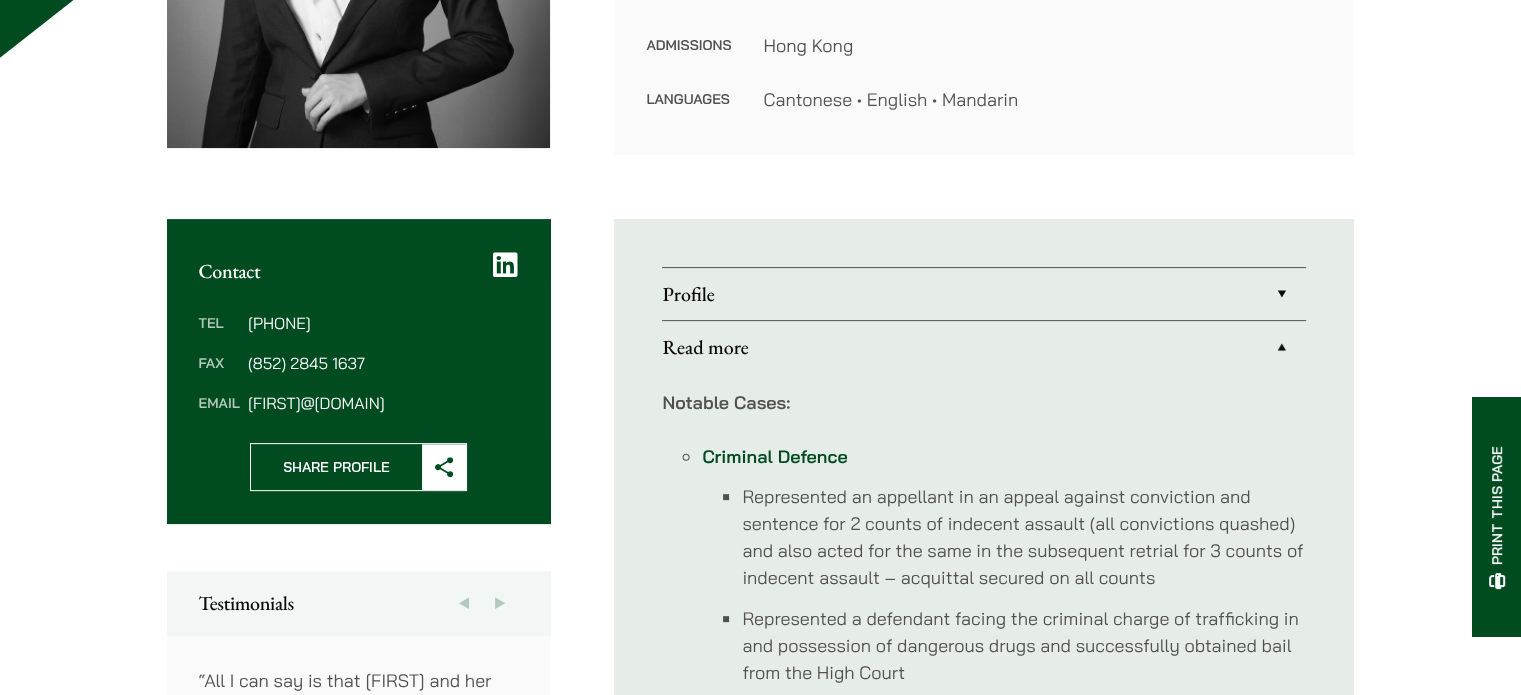 click on "Profile" at bounding box center (984, 294) 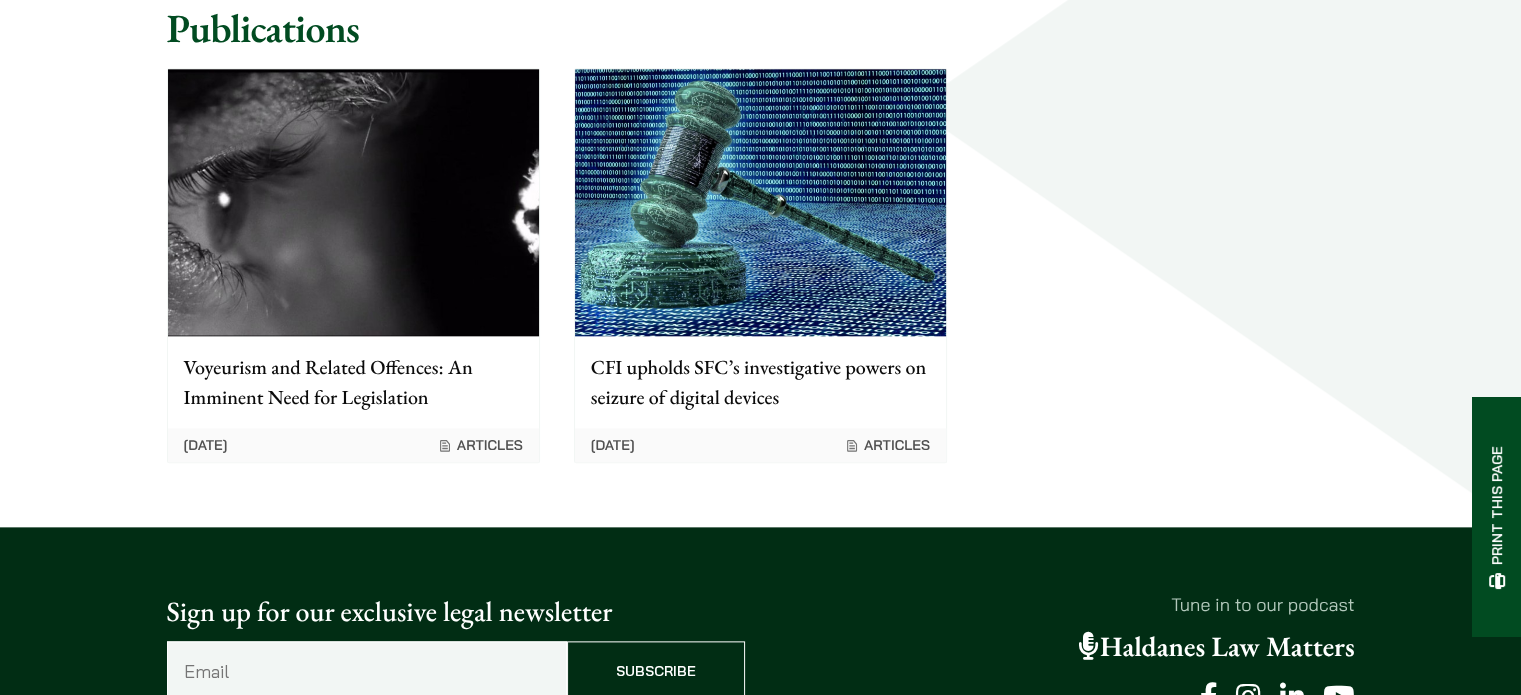 scroll, scrollTop: 1940, scrollLeft: 0, axis: vertical 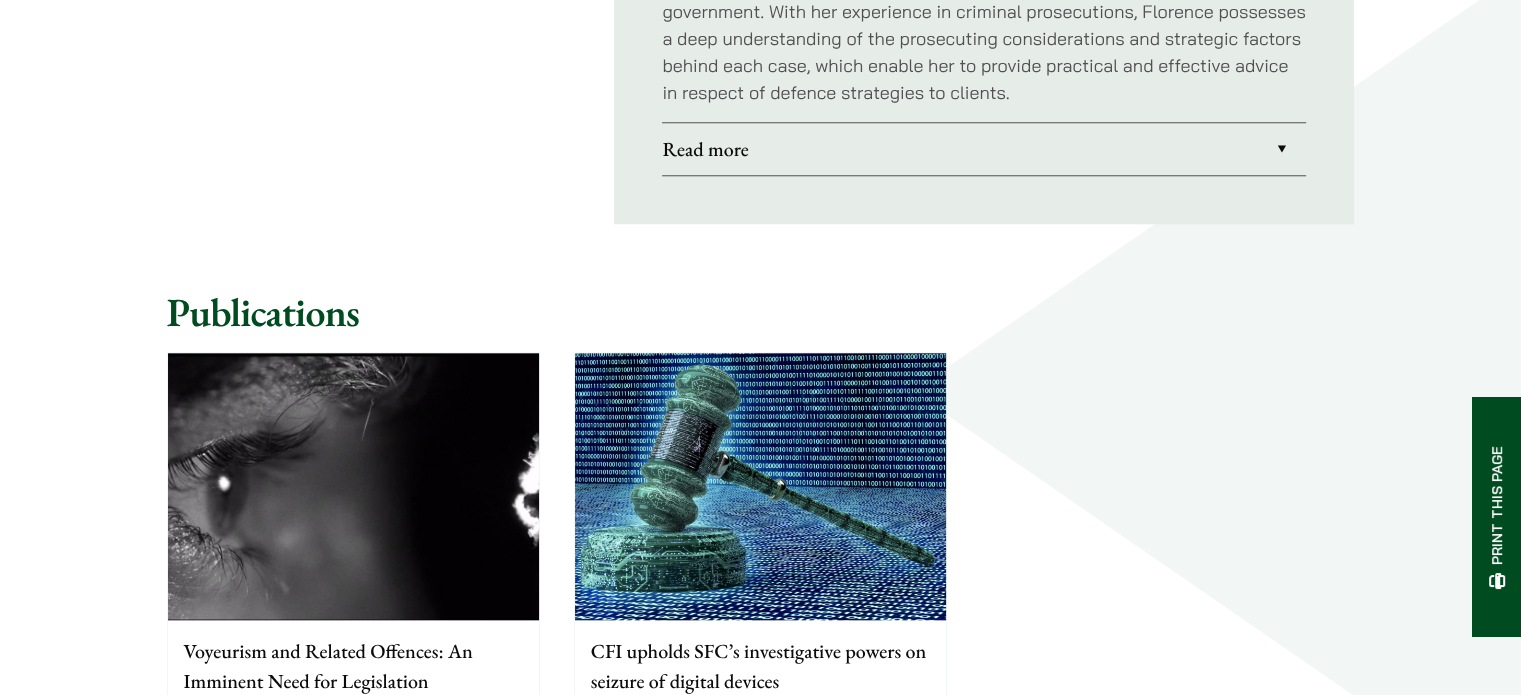 click on "Read more" at bounding box center [984, 149] 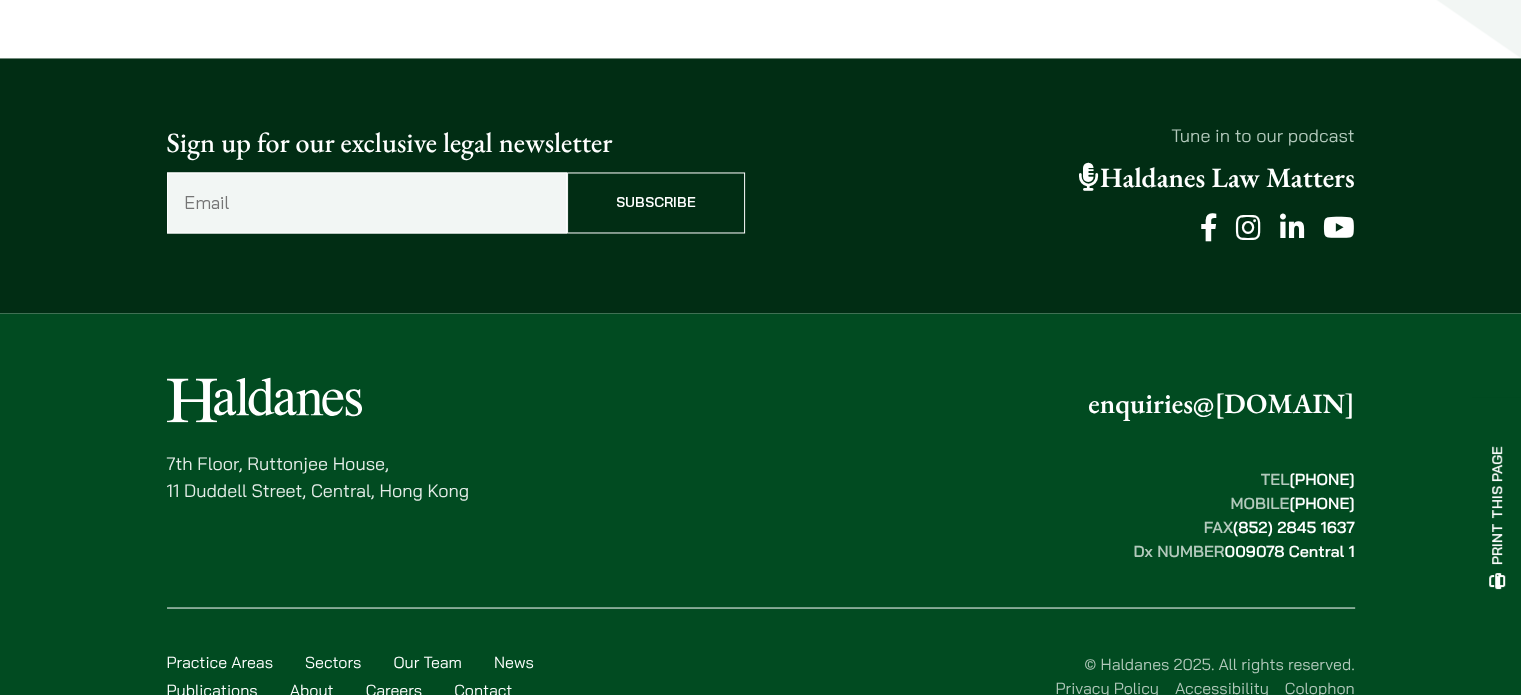 scroll, scrollTop: 3490, scrollLeft: 0, axis: vertical 